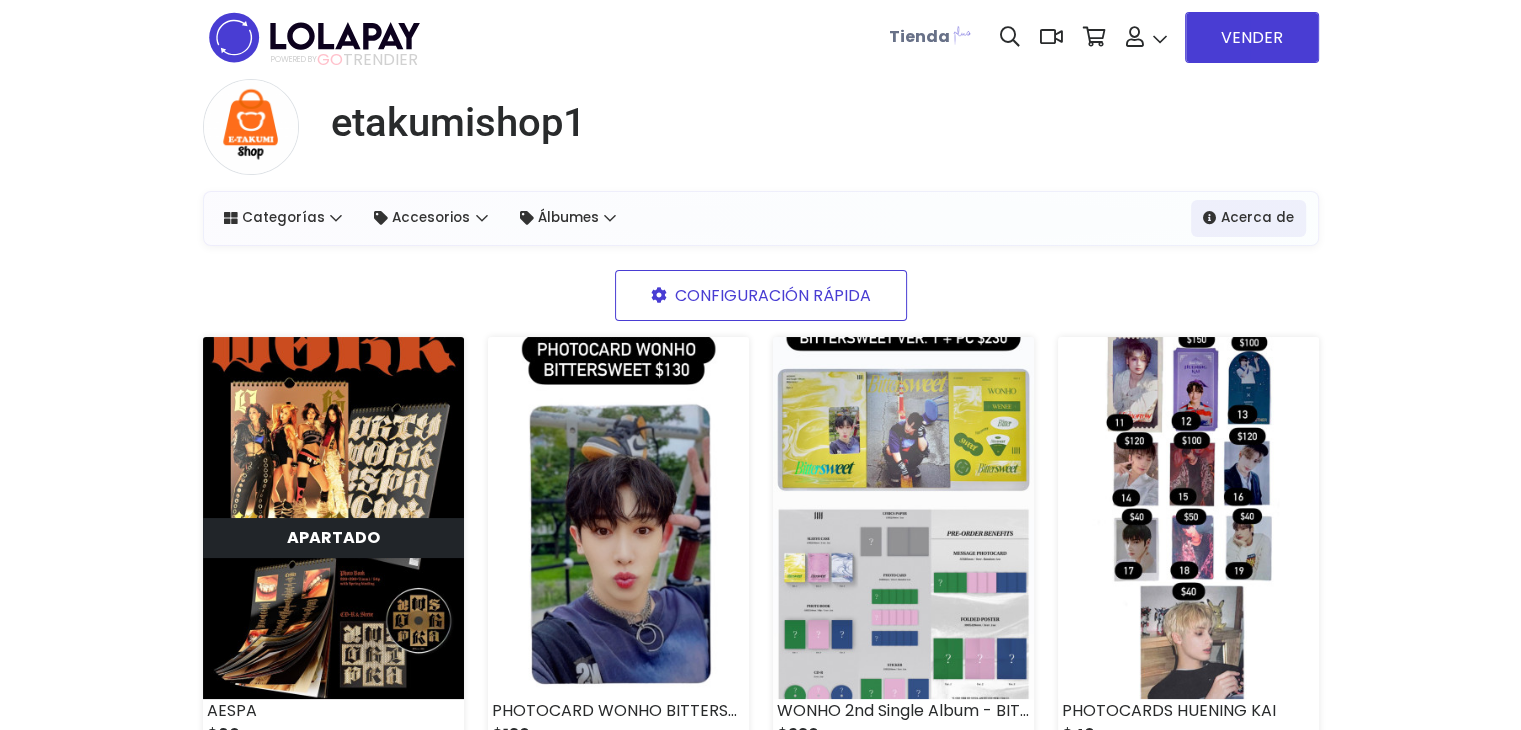 scroll, scrollTop: 0, scrollLeft: 0, axis: both 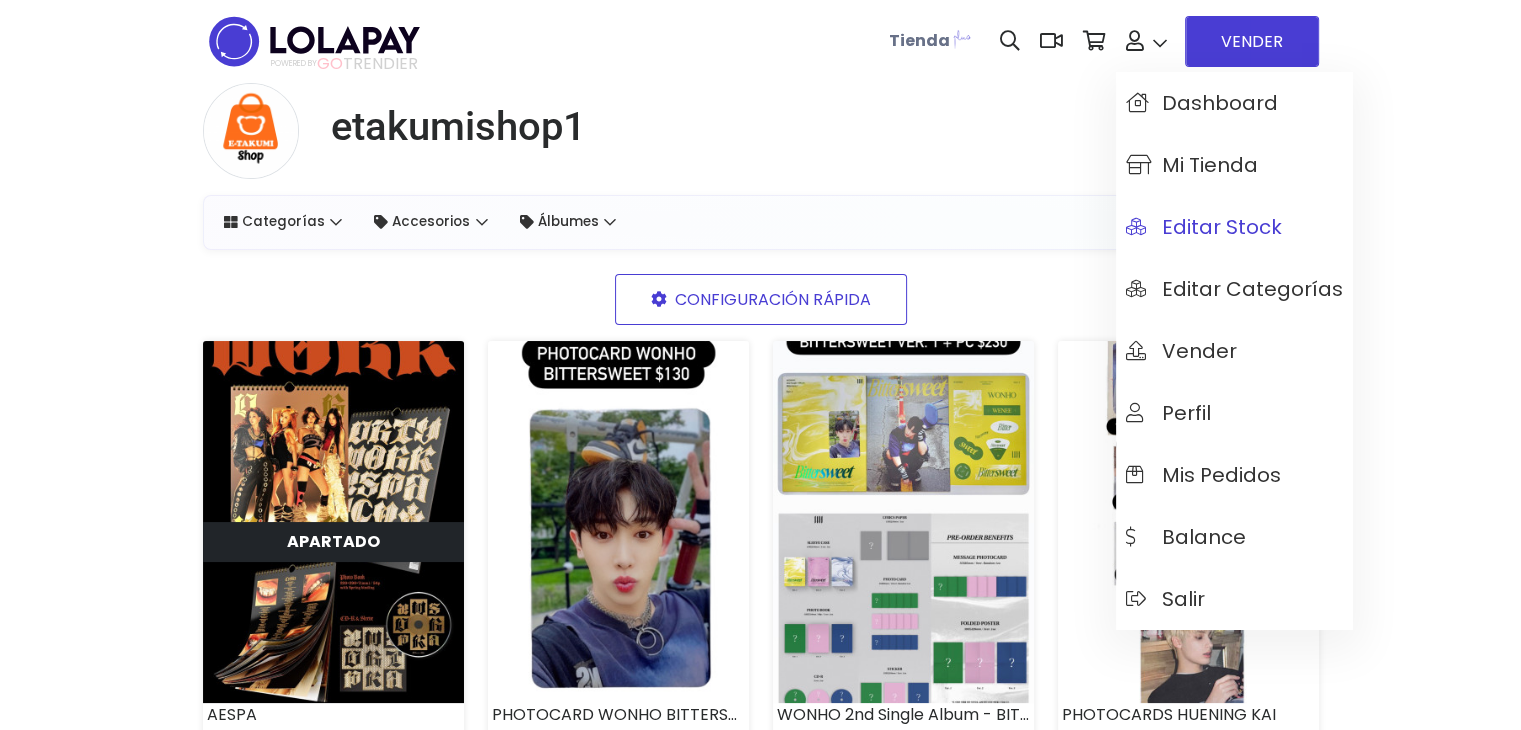 click on "Editar Stock" at bounding box center [1204, 227] 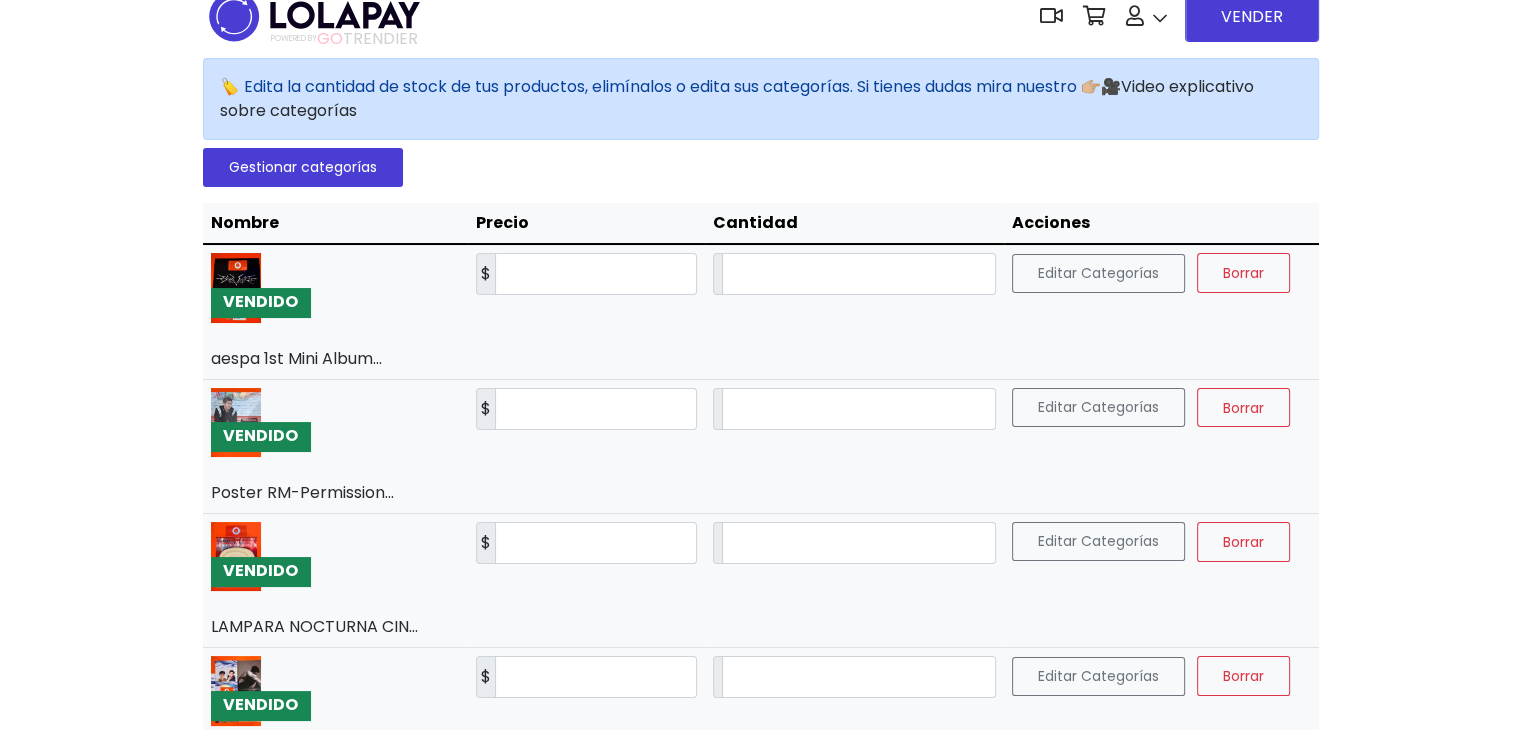scroll, scrollTop: 0, scrollLeft: 0, axis: both 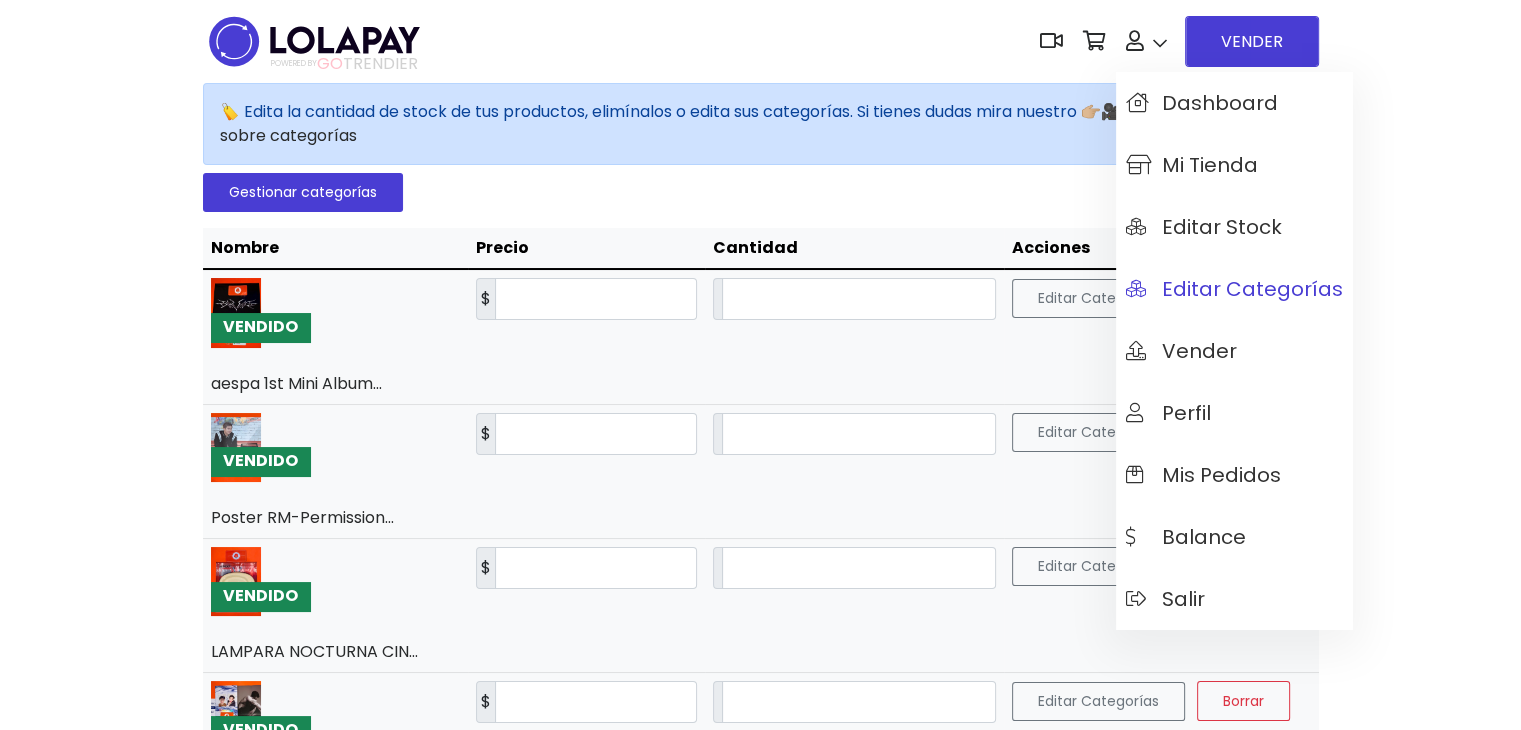 click on "Editar Categorías" at bounding box center [1234, 289] 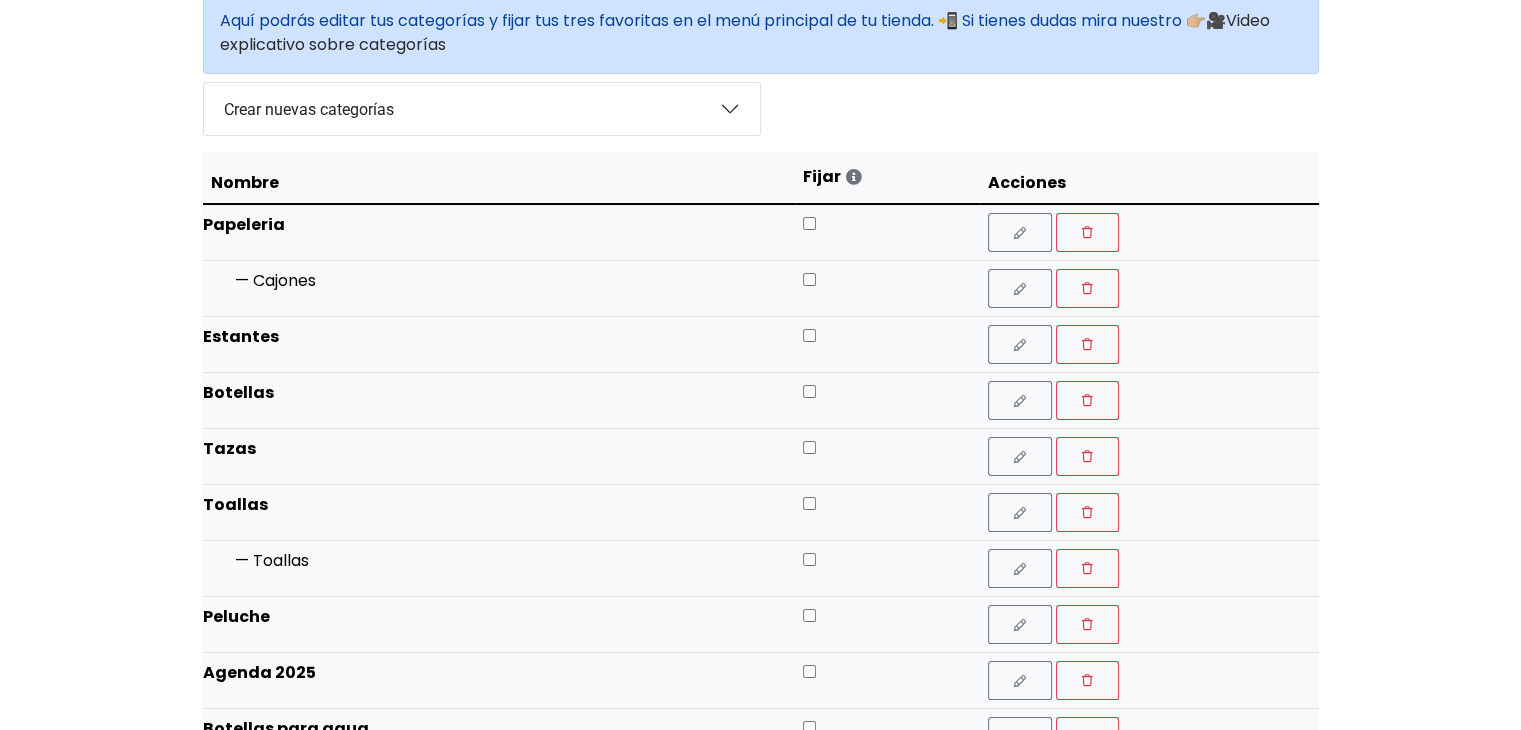 scroll, scrollTop: 0, scrollLeft: 0, axis: both 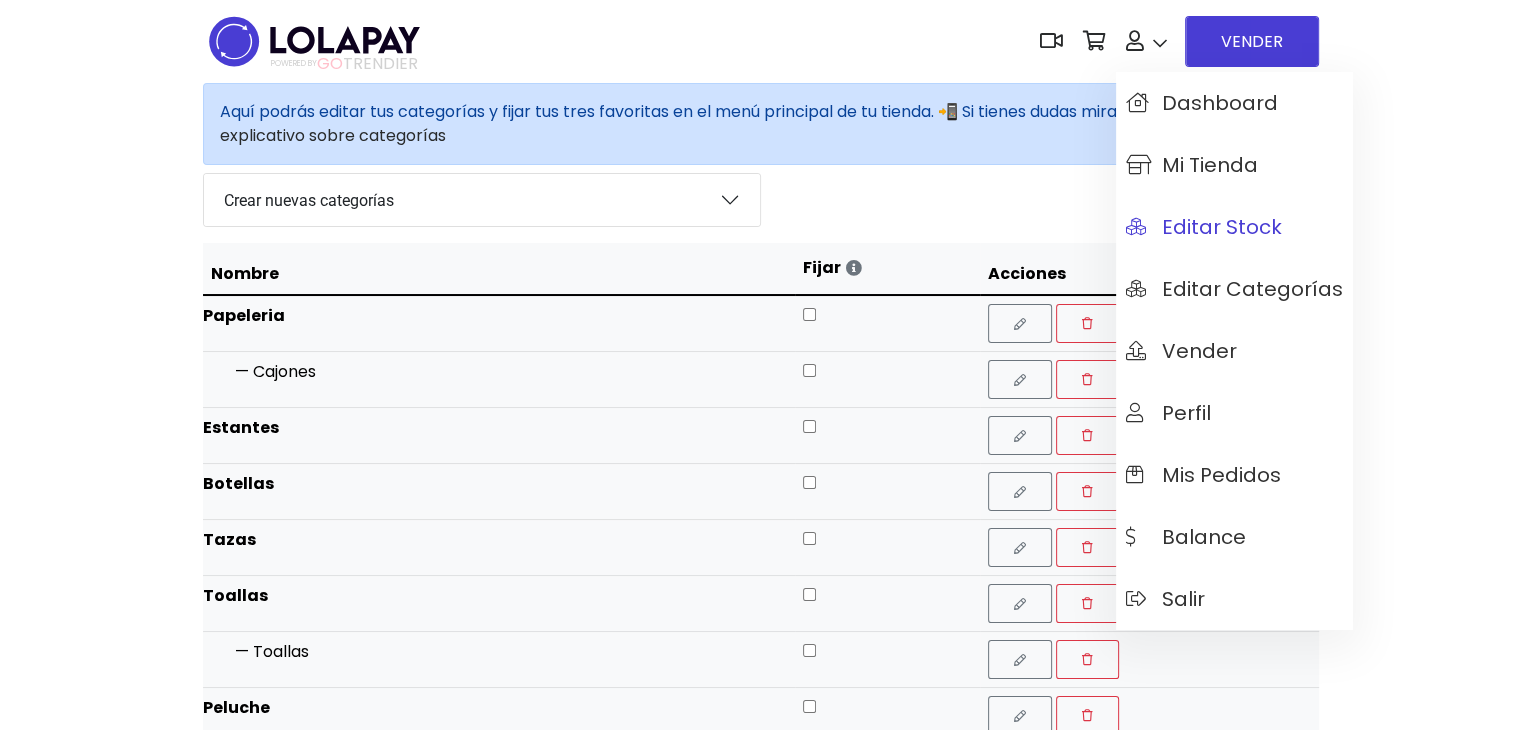 click on "Editar Stock" at bounding box center (1234, 227) 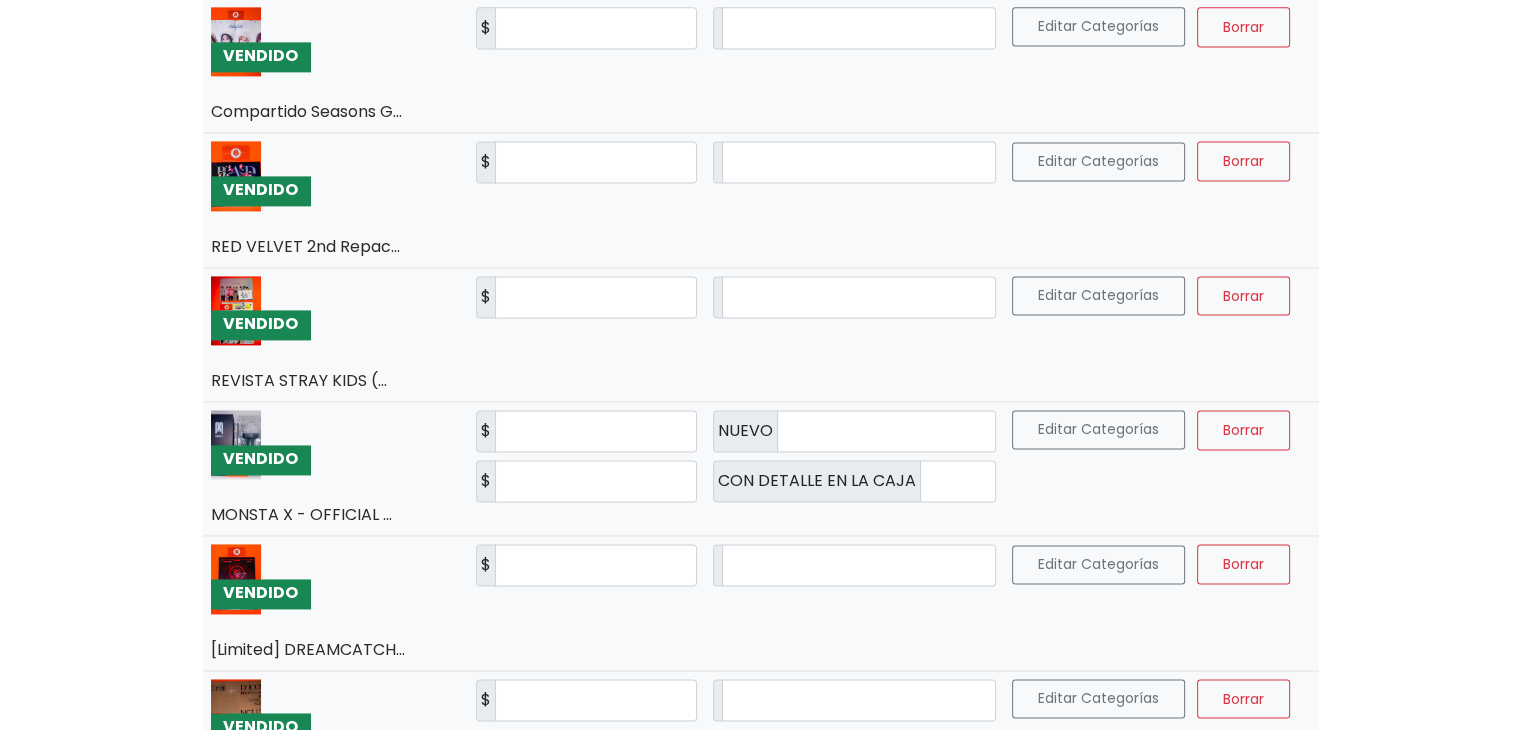 scroll, scrollTop: 2956, scrollLeft: 0, axis: vertical 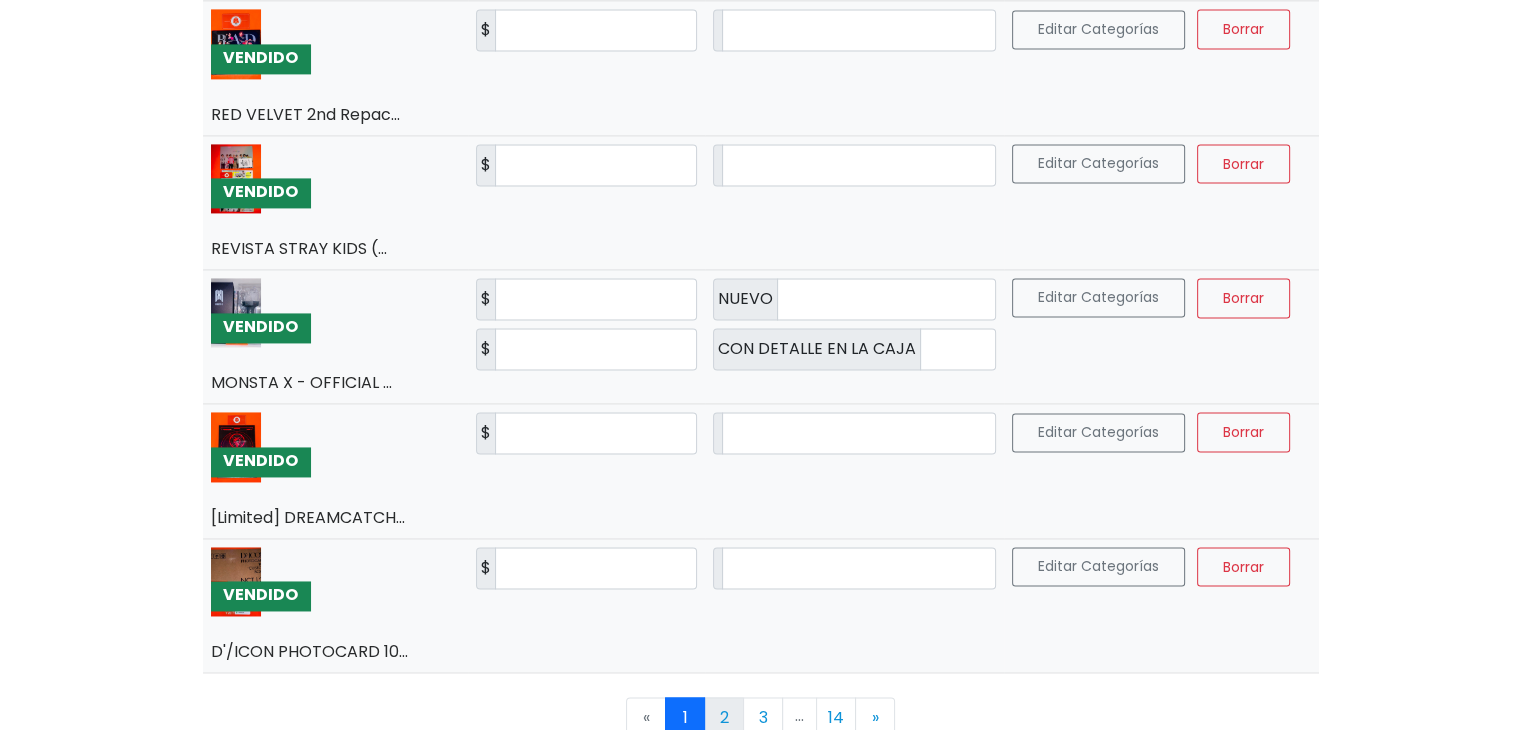 click on "2" at bounding box center [724, 717] 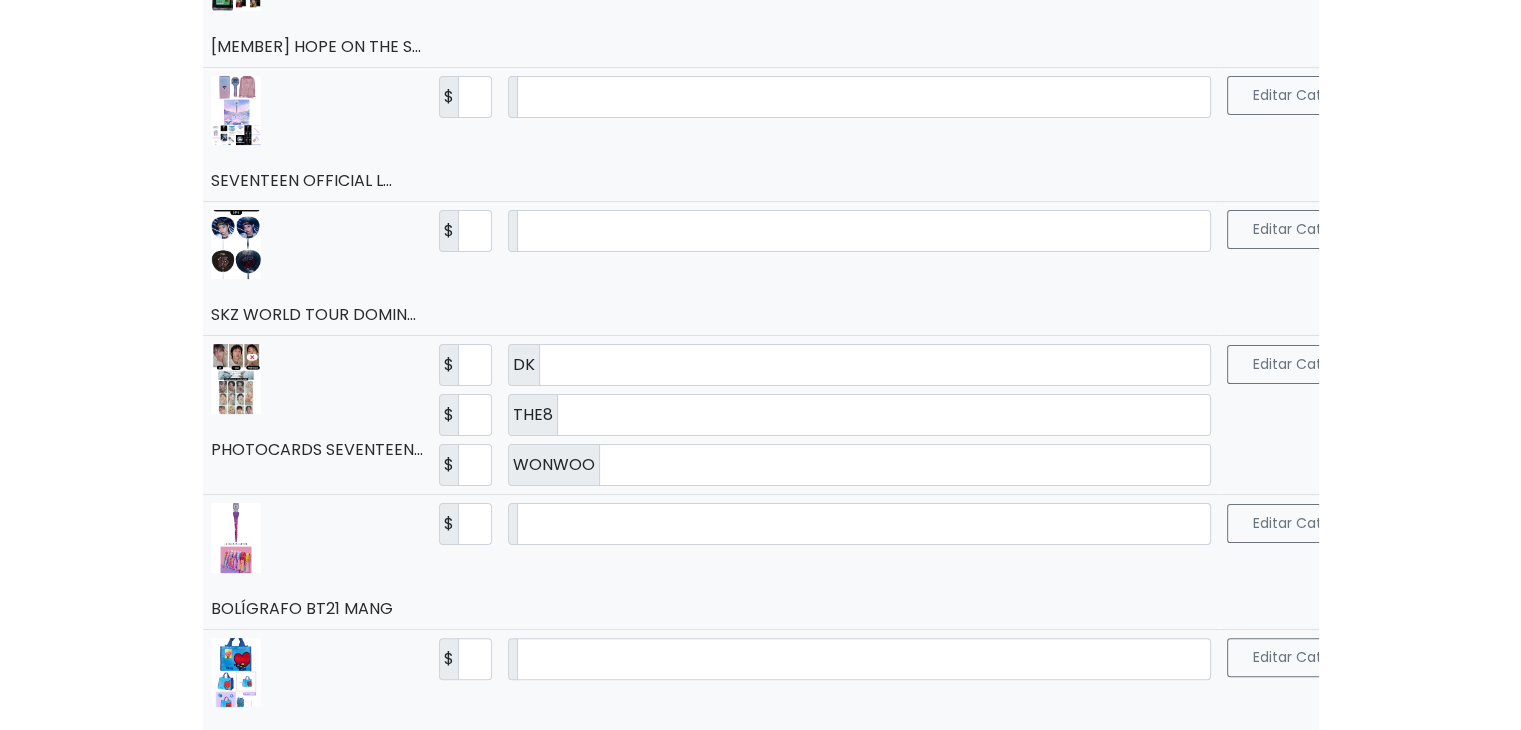 scroll, scrollTop: 400, scrollLeft: 0, axis: vertical 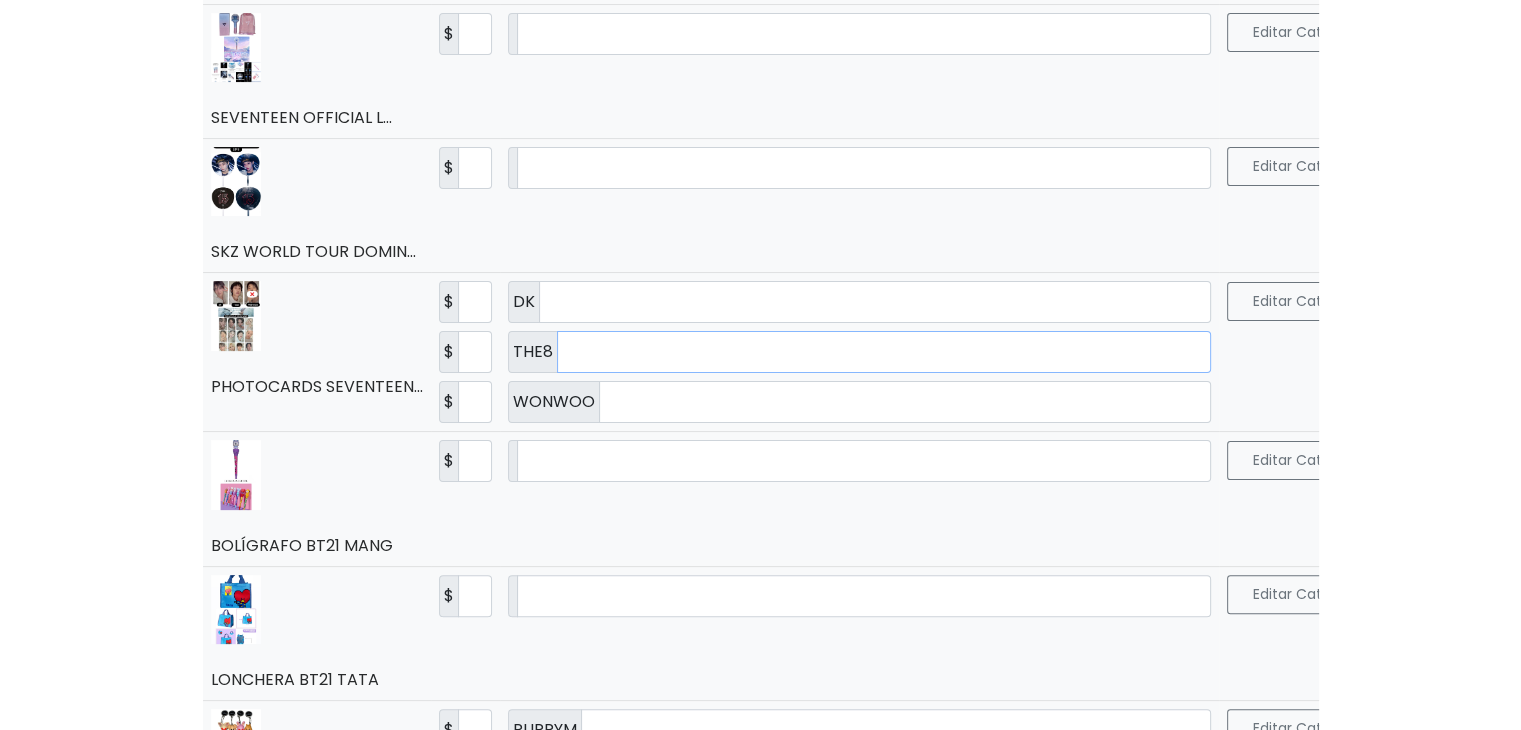 click on "*" at bounding box center [884, 352] 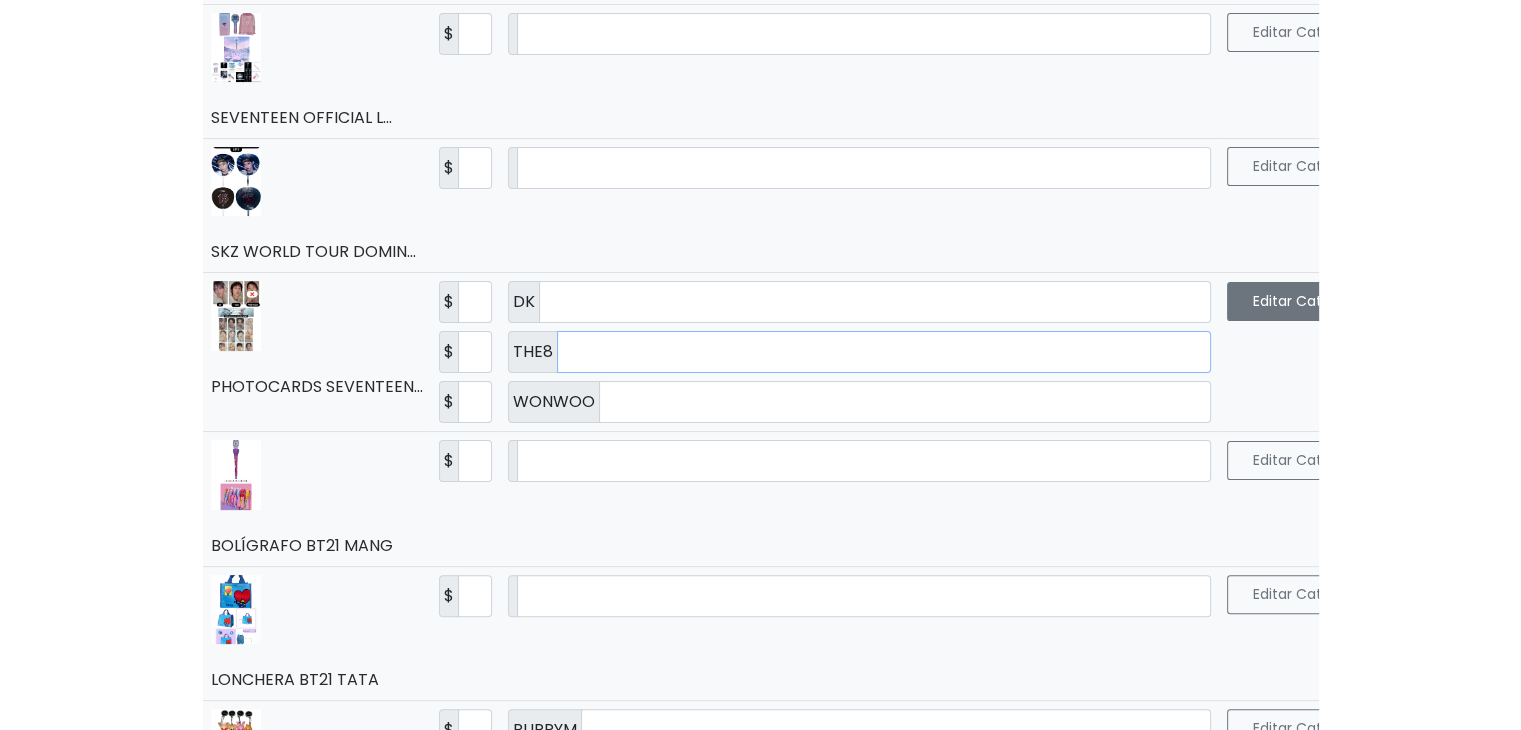 type on "*" 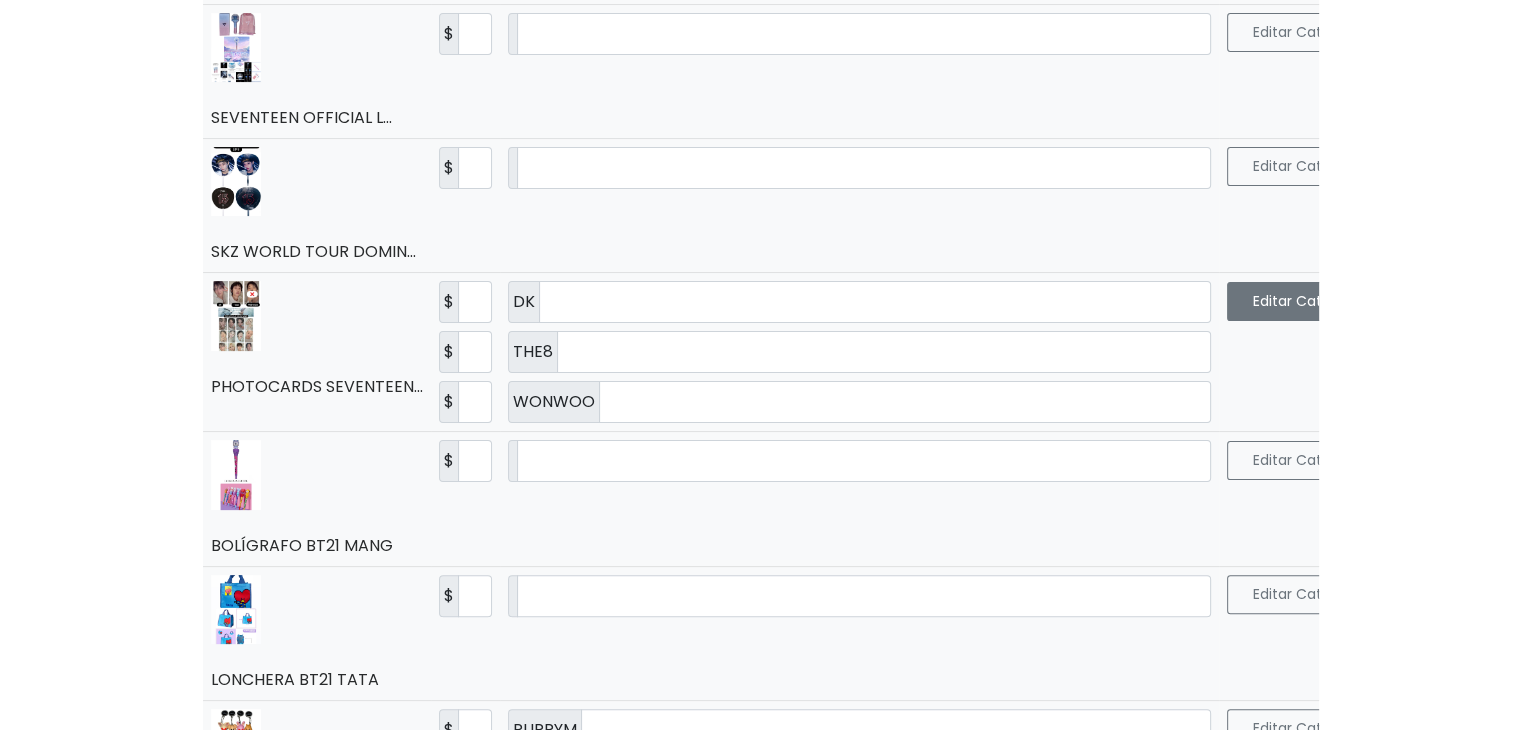 click on "Editar Categorías" at bounding box center [1313, 301] 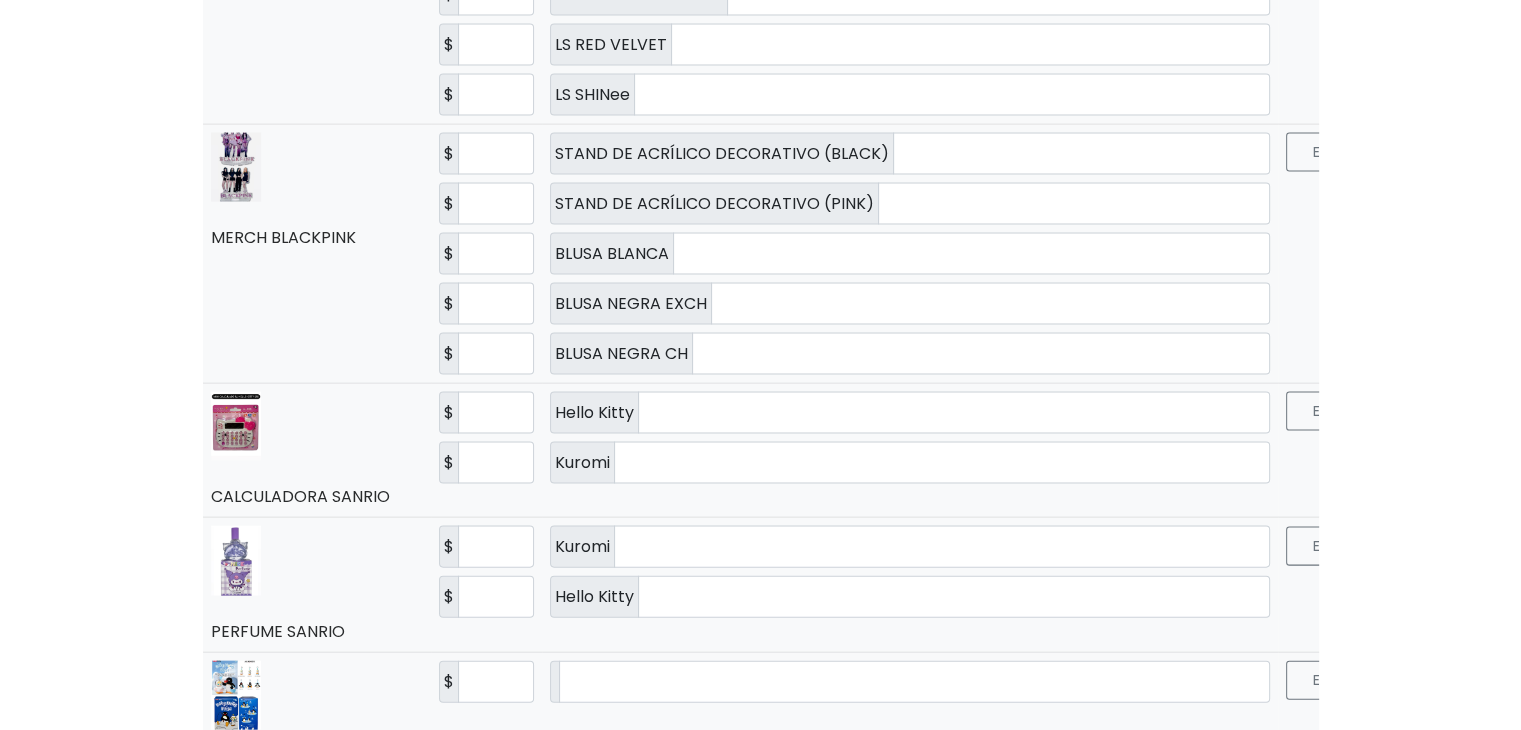 scroll, scrollTop: 4774, scrollLeft: 0, axis: vertical 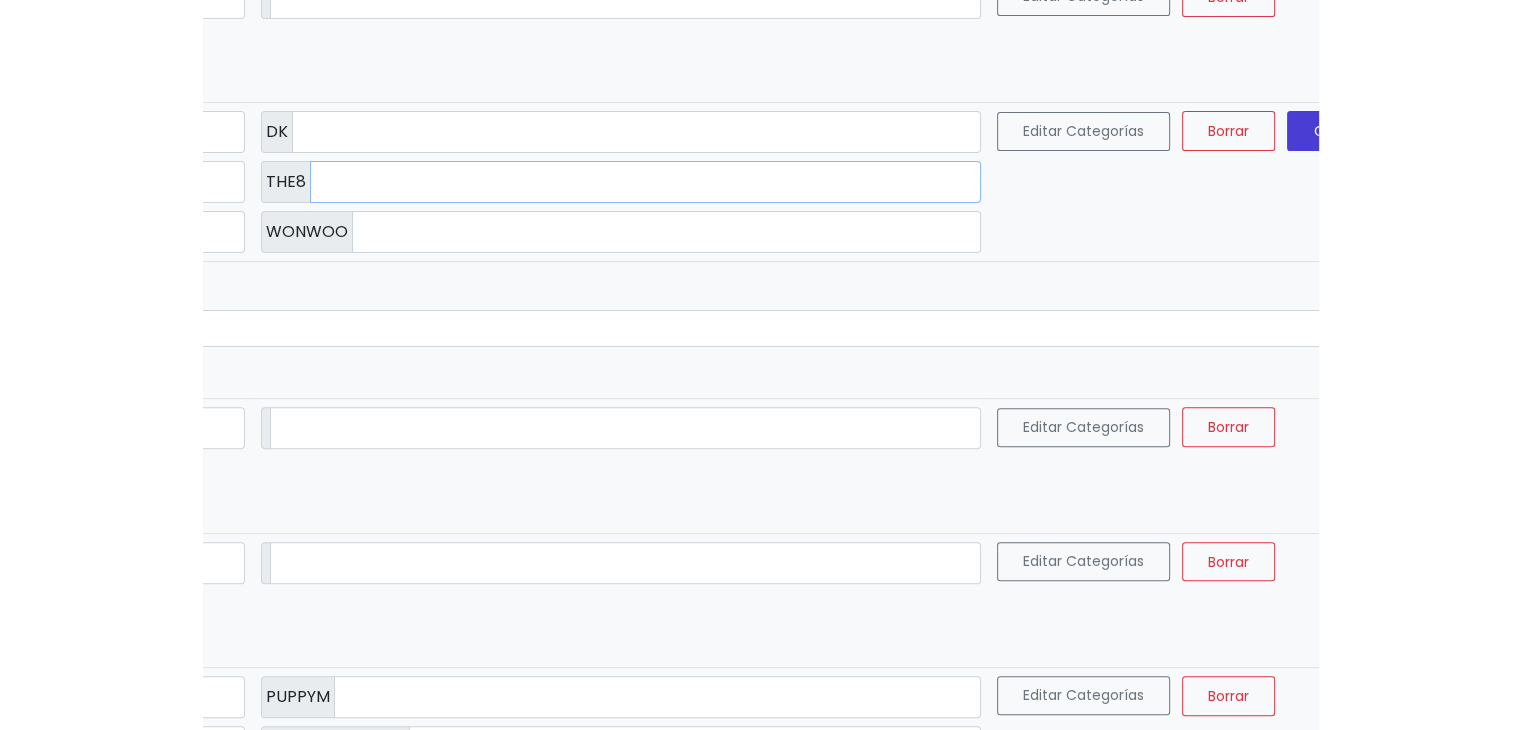 click on "*" at bounding box center [645, 182] 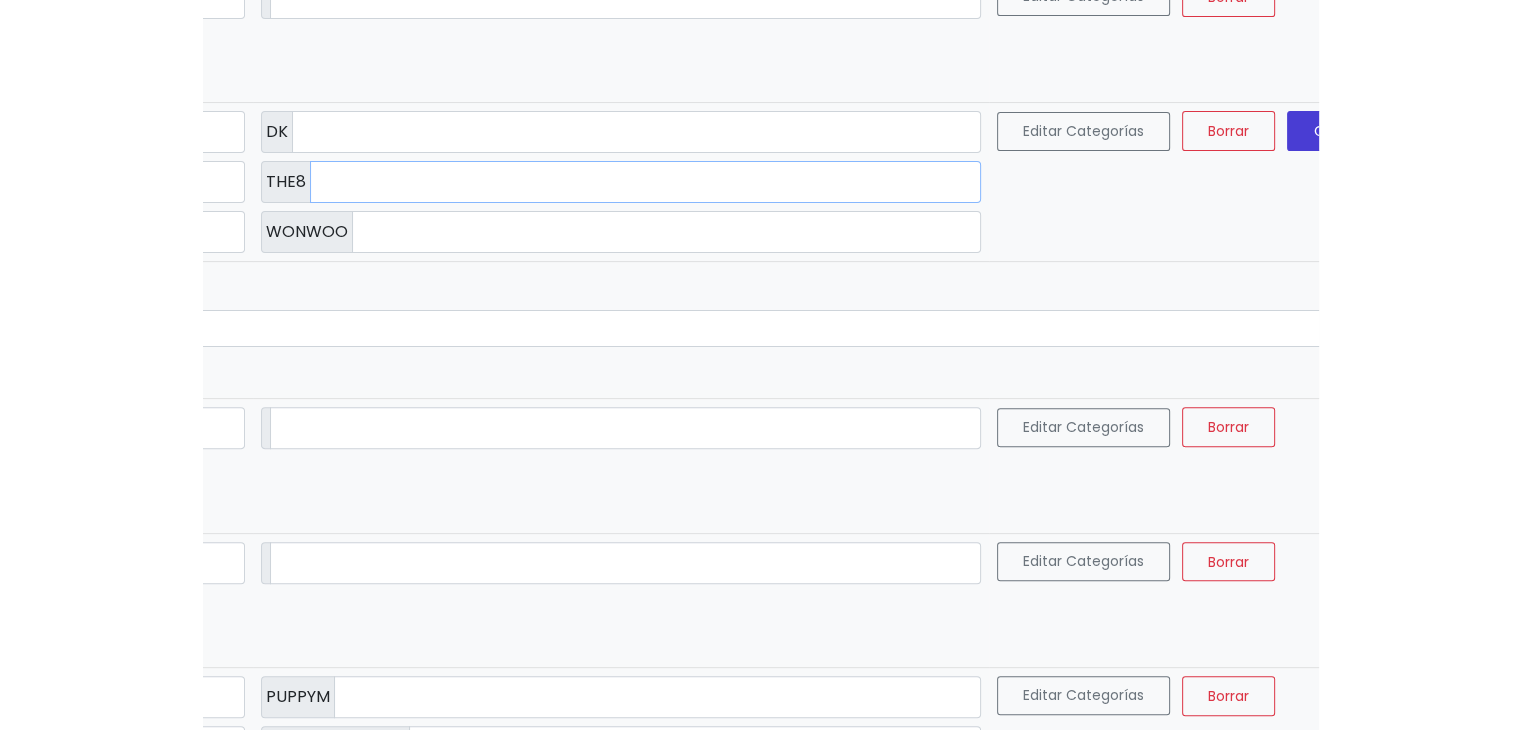 type on "*" 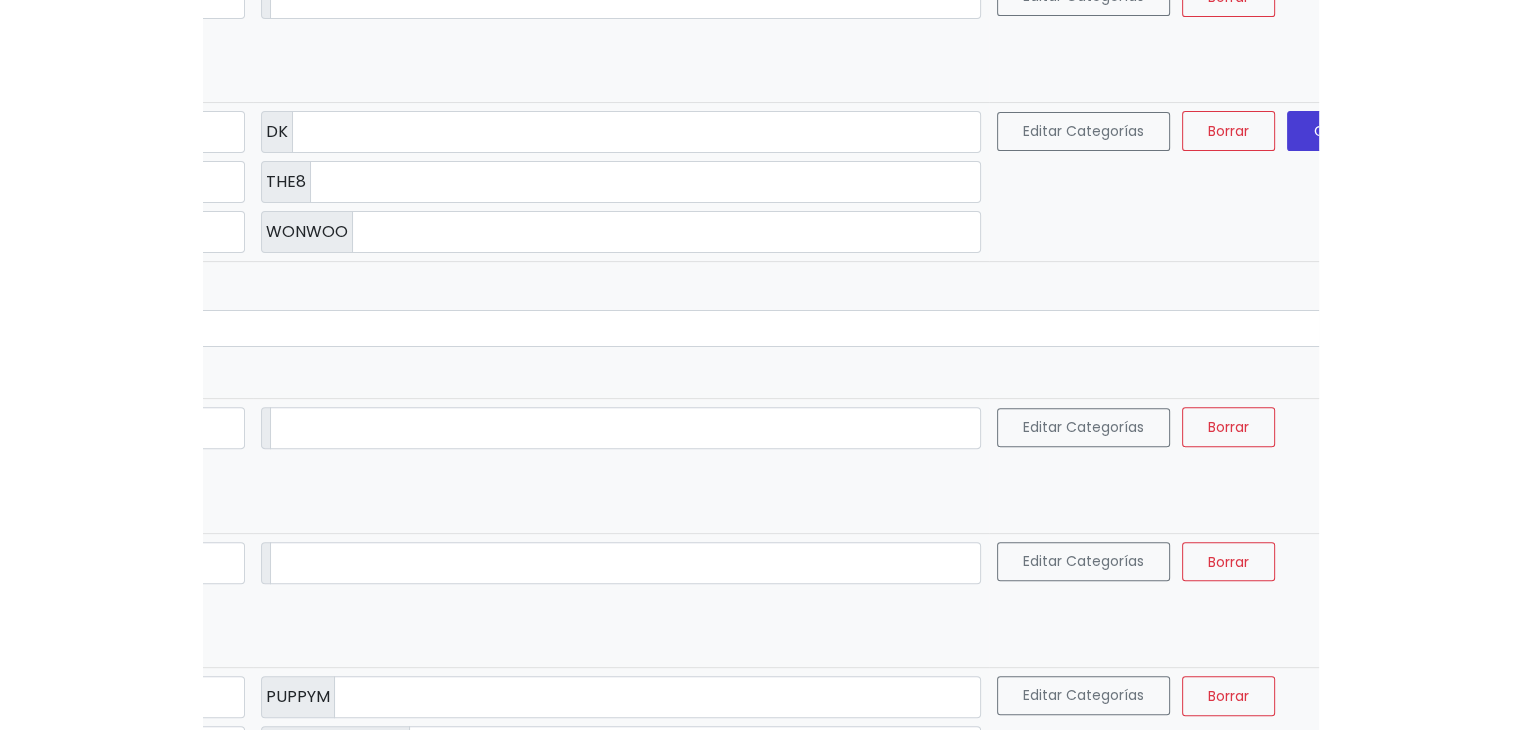 click on "Guardar" at bounding box center [1341, 131] 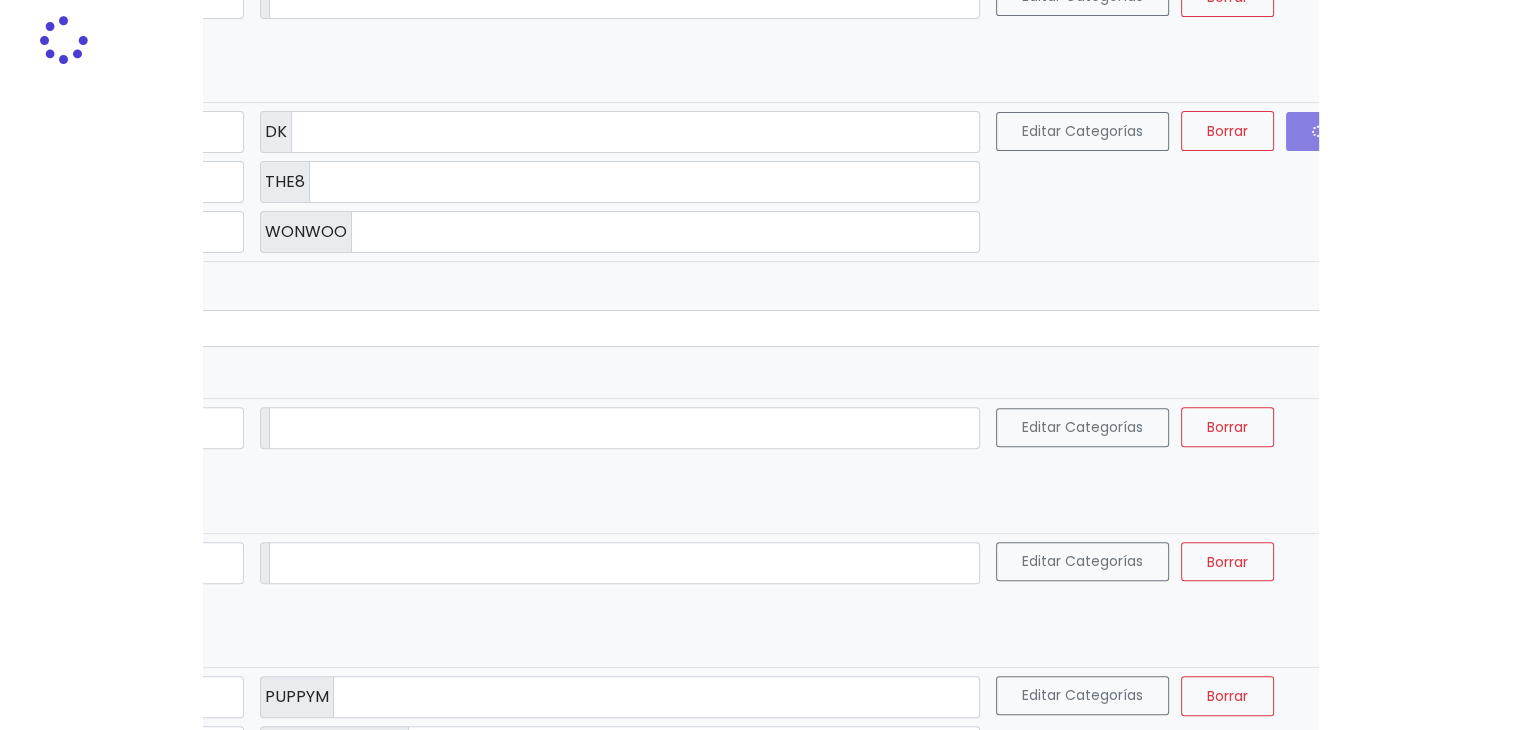 scroll, scrollTop: 0, scrollLeft: 275, axis: horizontal 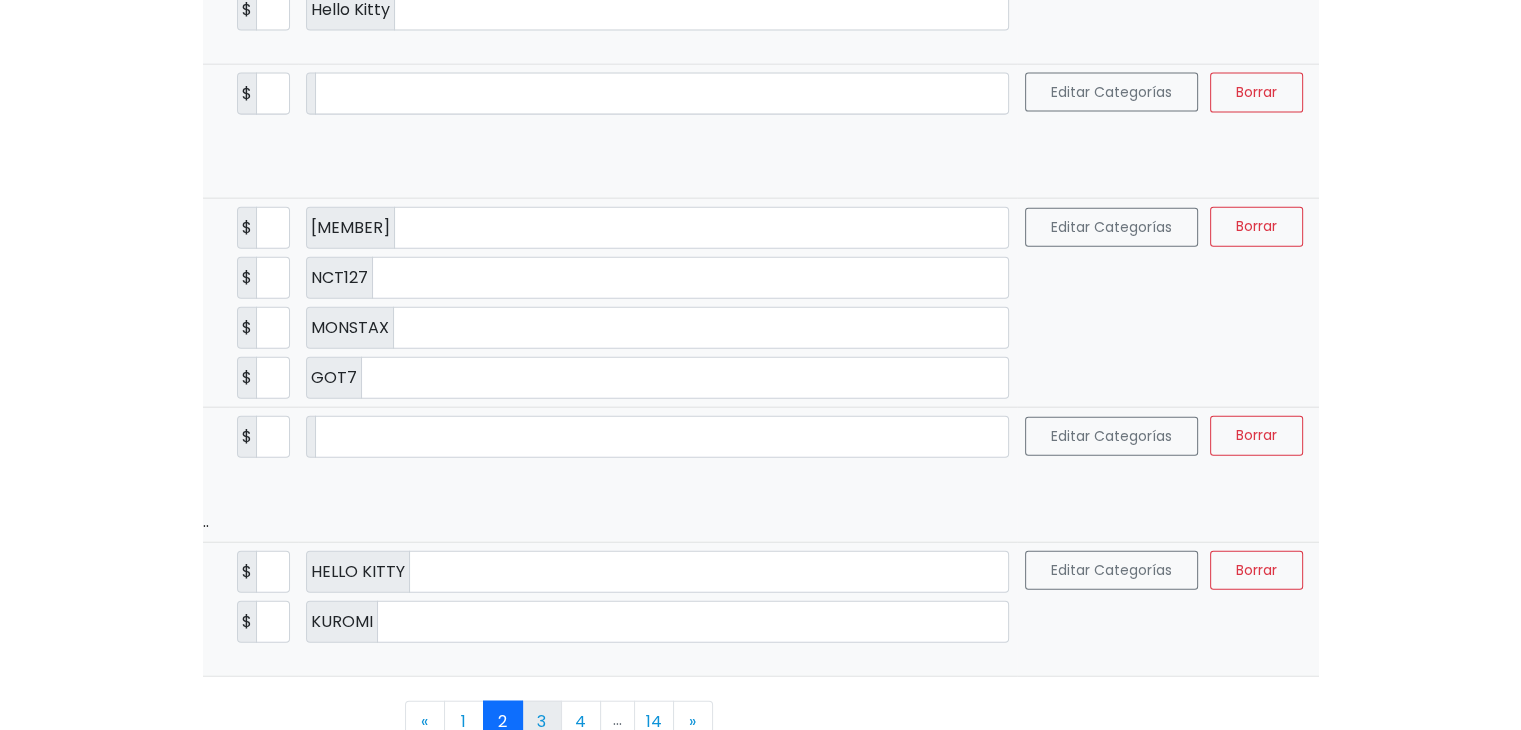 click on "3" at bounding box center [542, 721] 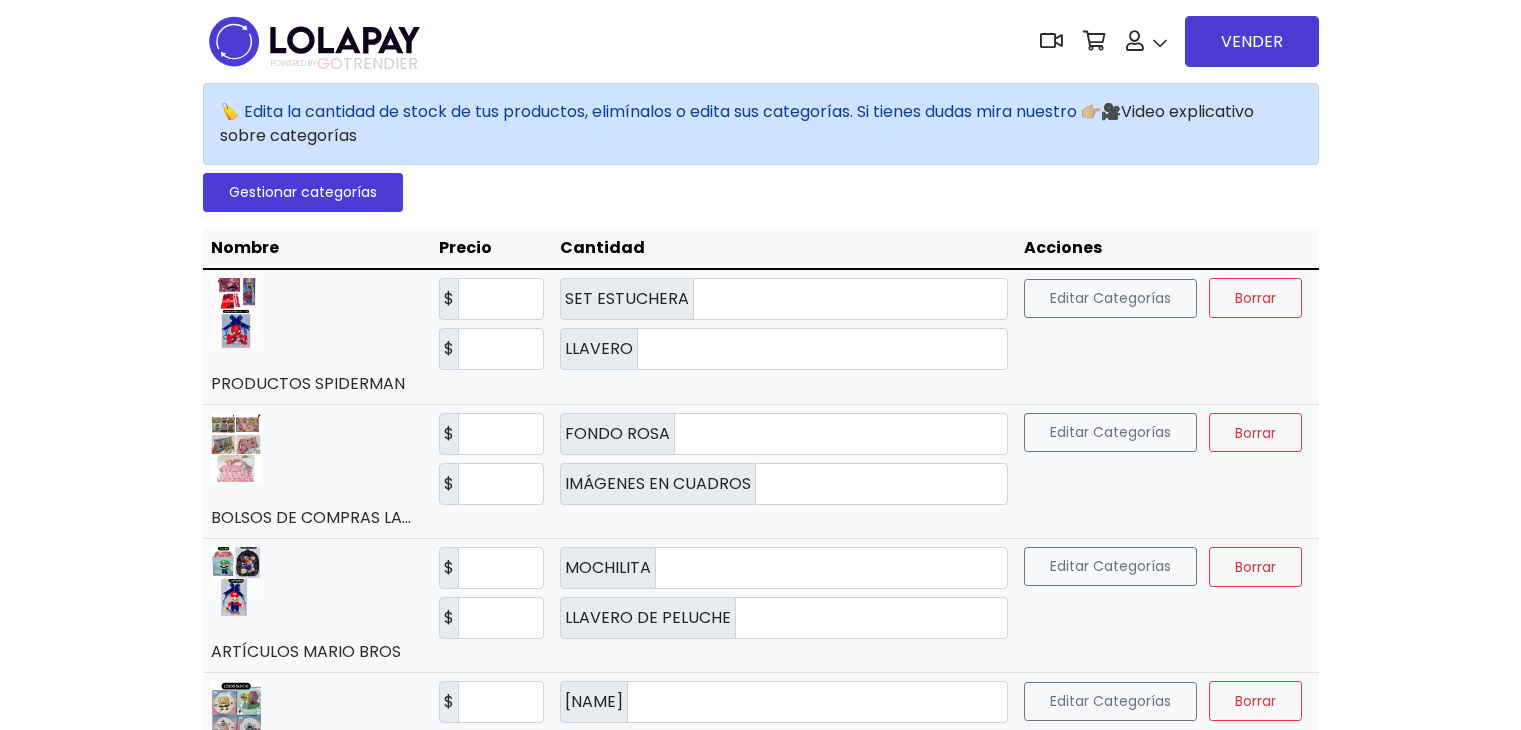 scroll, scrollTop: 0, scrollLeft: 0, axis: both 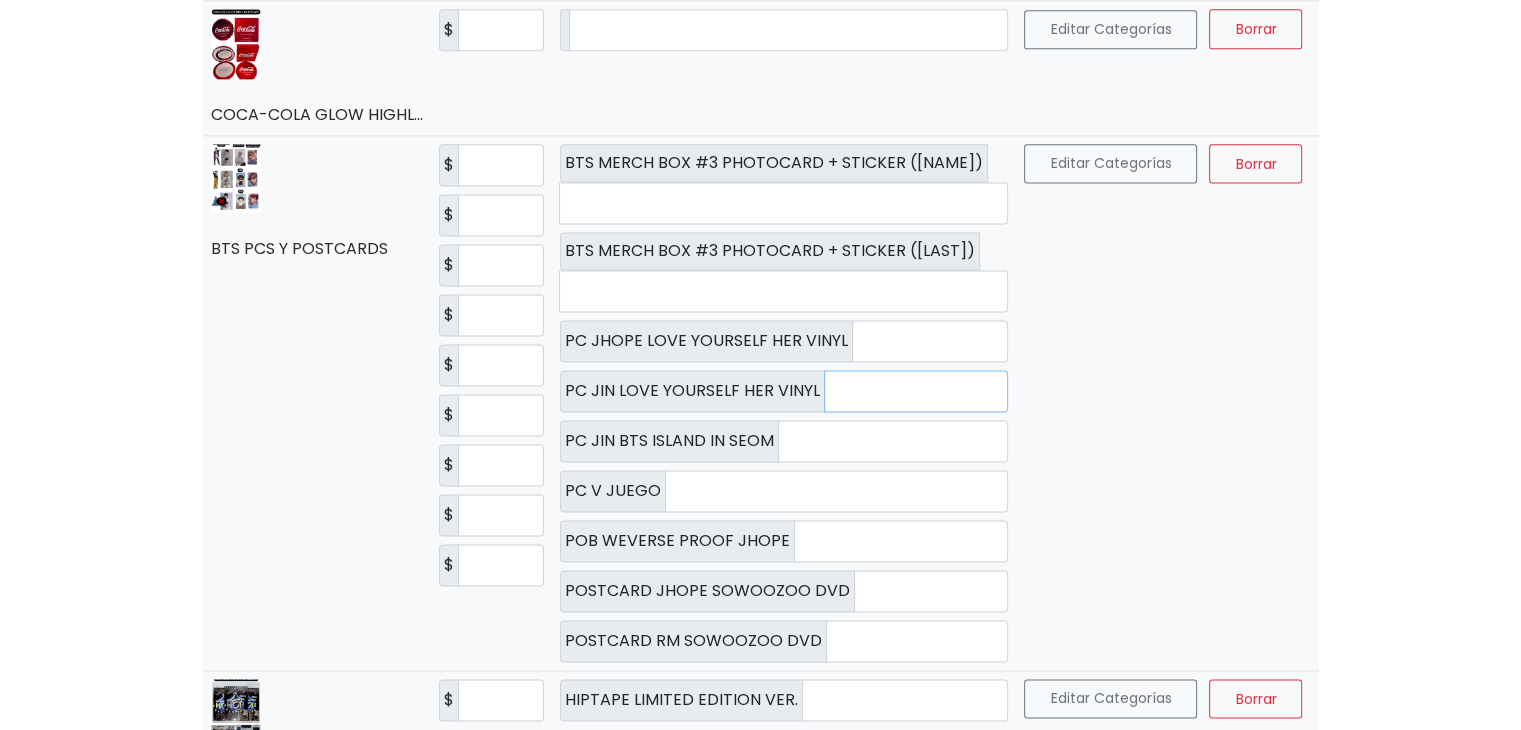 click on "*" at bounding box center [916, 391] 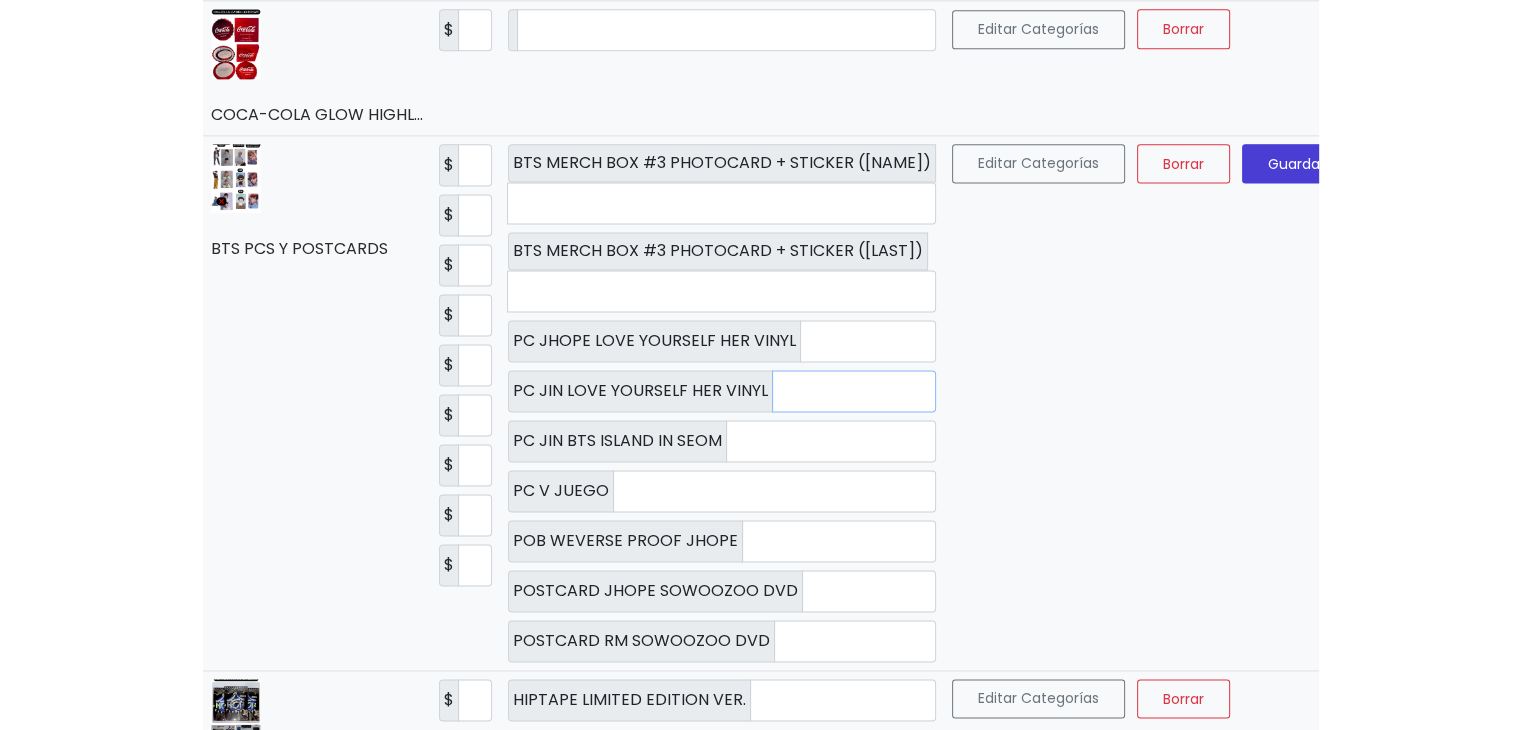 type on "*" 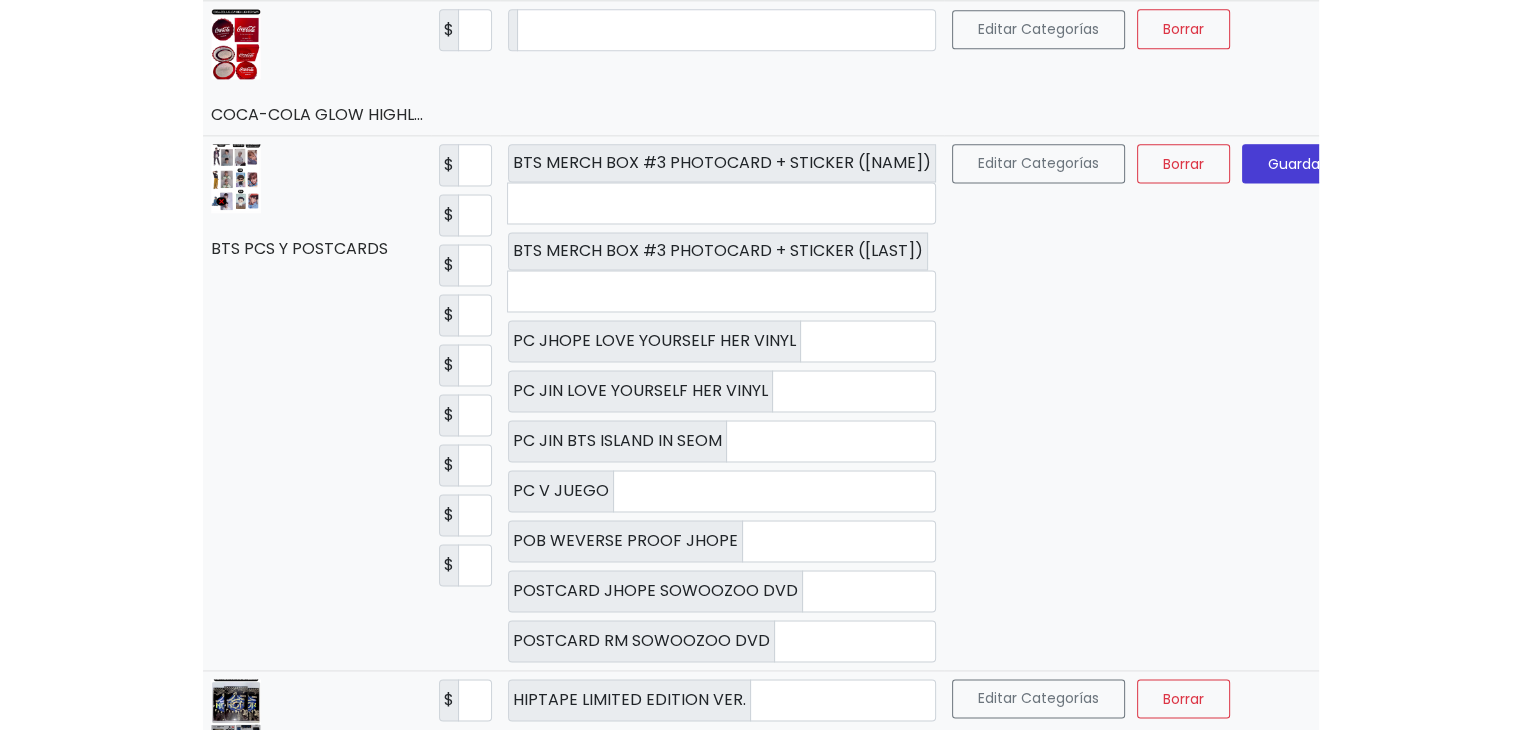click on "Guardar" at bounding box center (1296, 164) 